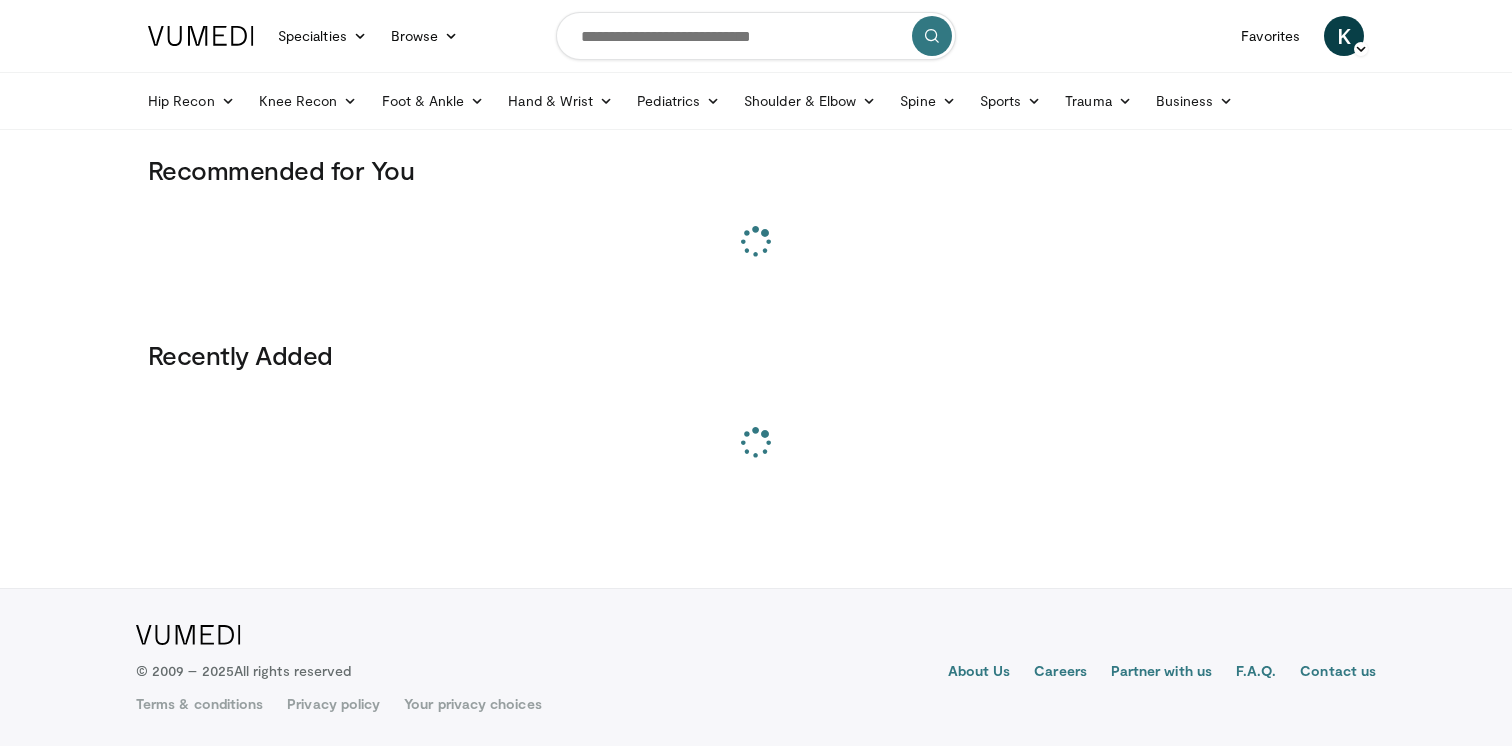scroll, scrollTop: 0, scrollLeft: 0, axis: both 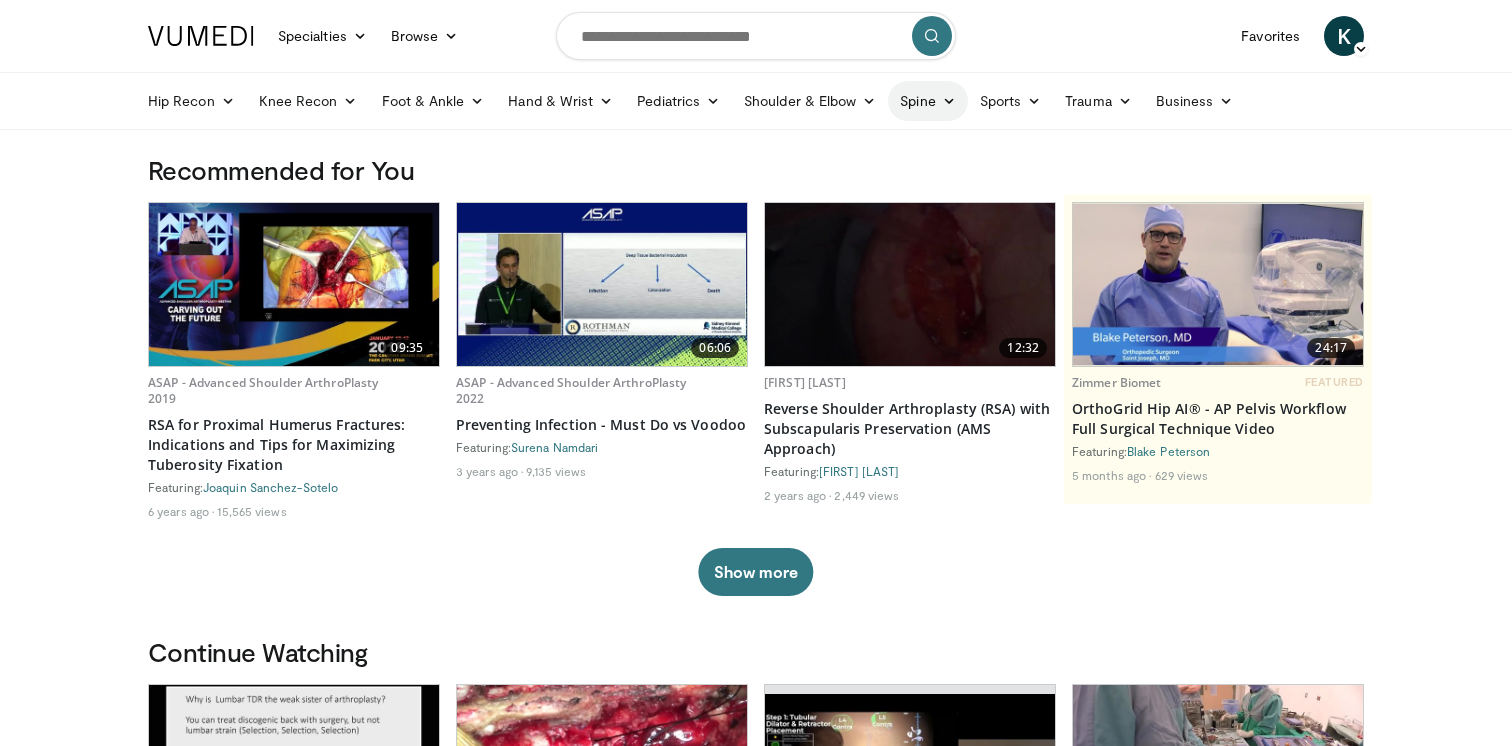 click on "Spine" at bounding box center [927, 101] 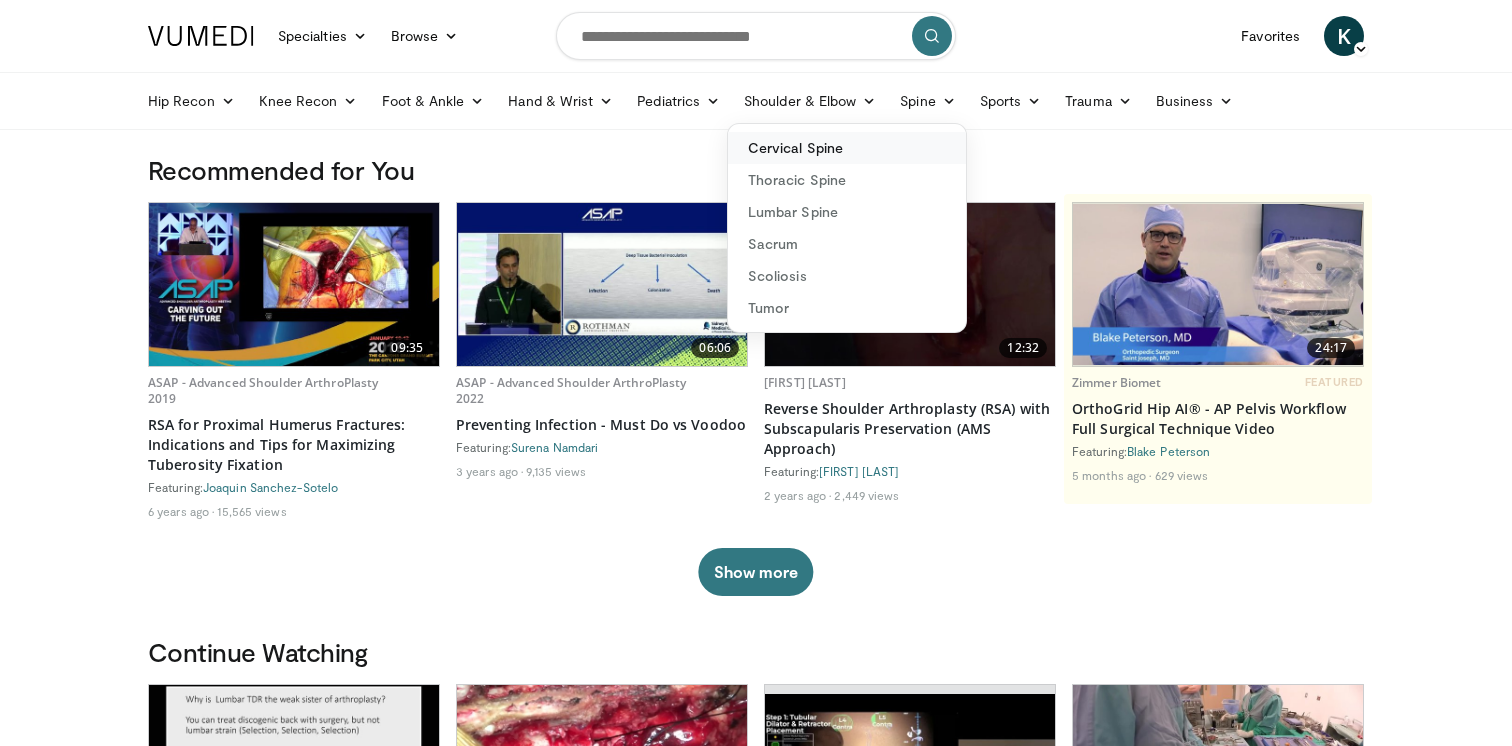 click on "Cervical Spine" at bounding box center [847, 148] 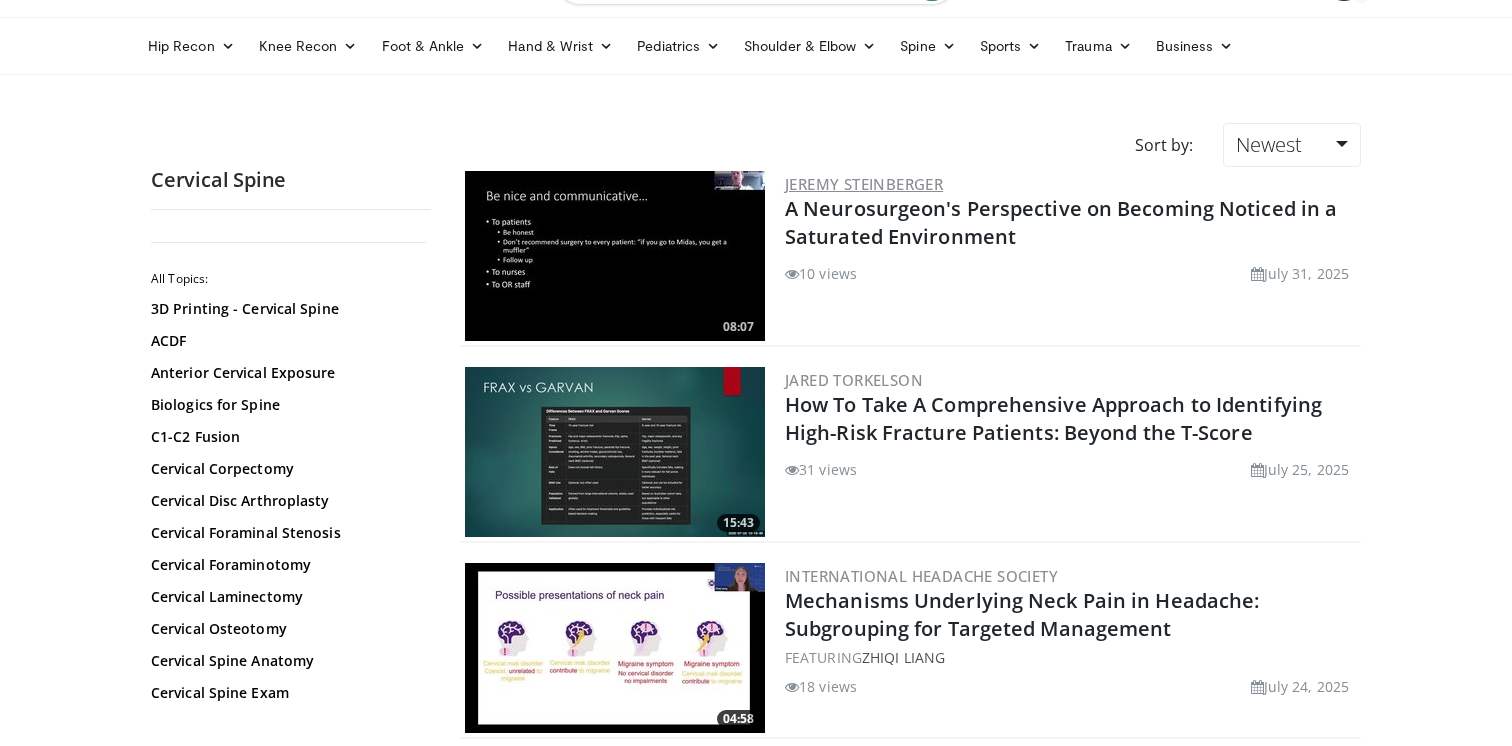 scroll, scrollTop: 81, scrollLeft: 0, axis: vertical 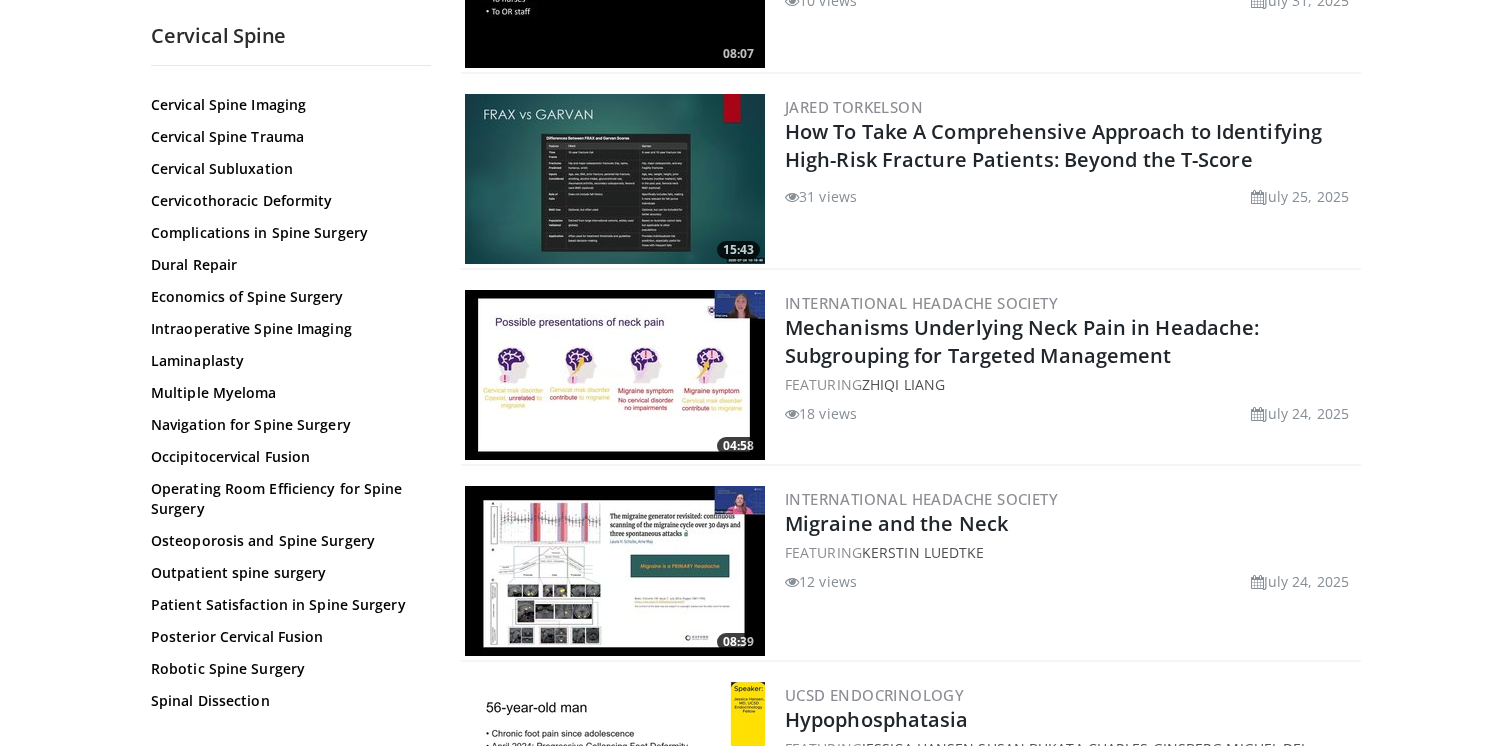 click on "3D Printing - Cervical Spine
ACDF
Anterior Cervical Exposure
Biologics for Spine
C1-C2 Fusion
Cervical Corpectomy
Cervical Disc Arthroplasty
Cervical Foraminal Stenosis
Cervical Foraminotomy
Cervical Laminectomy
Cervical Osteotomy
Cervical Spine Anatomy
Cervical Spine Exam
Cervical Spine Imaging
Cervical Spine Trauma
Cervical Subluxation
Cervicothoracic Deformity
Complications in Spine Surgery
Dural Repair
Economics of Spine Surgery
Intraoperative Spine Imaging
Laminaplasty
Multiple Myeloma
Navigation for Spine Surgery
Occipitocervical Fusion" at bounding box center [288, 269] 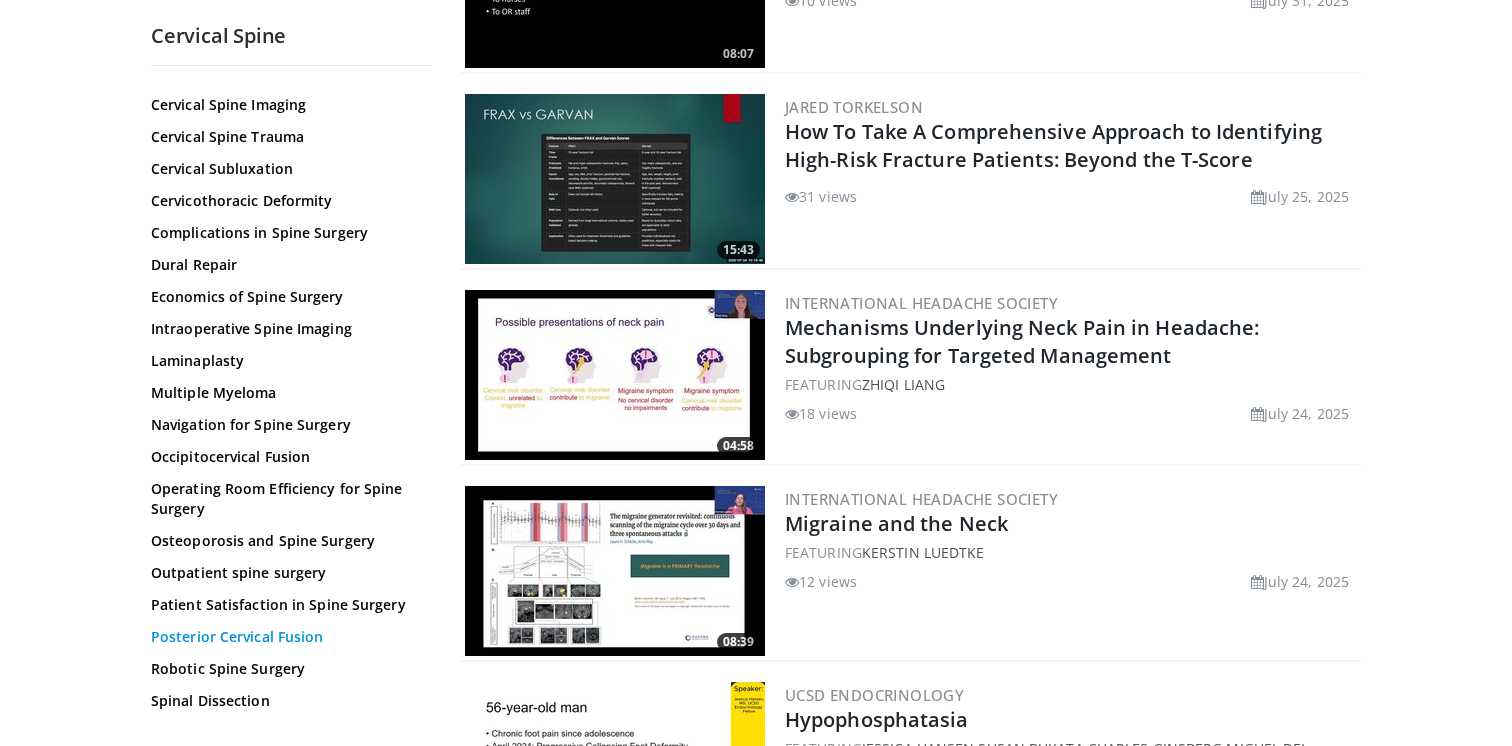 click on "Posterior Cervical Fusion" at bounding box center [286, 637] 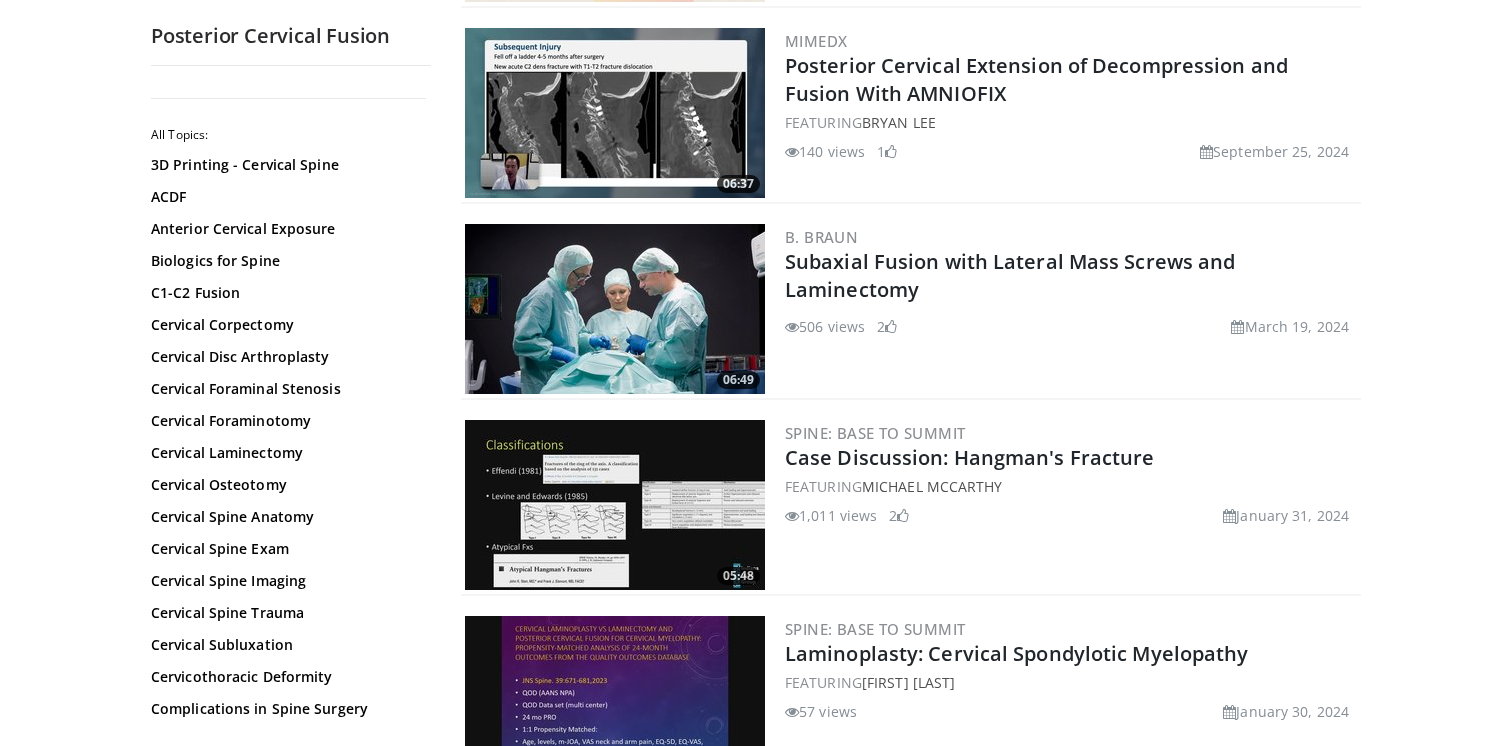 scroll, scrollTop: 1204, scrollLeft: 0, axis: vertical 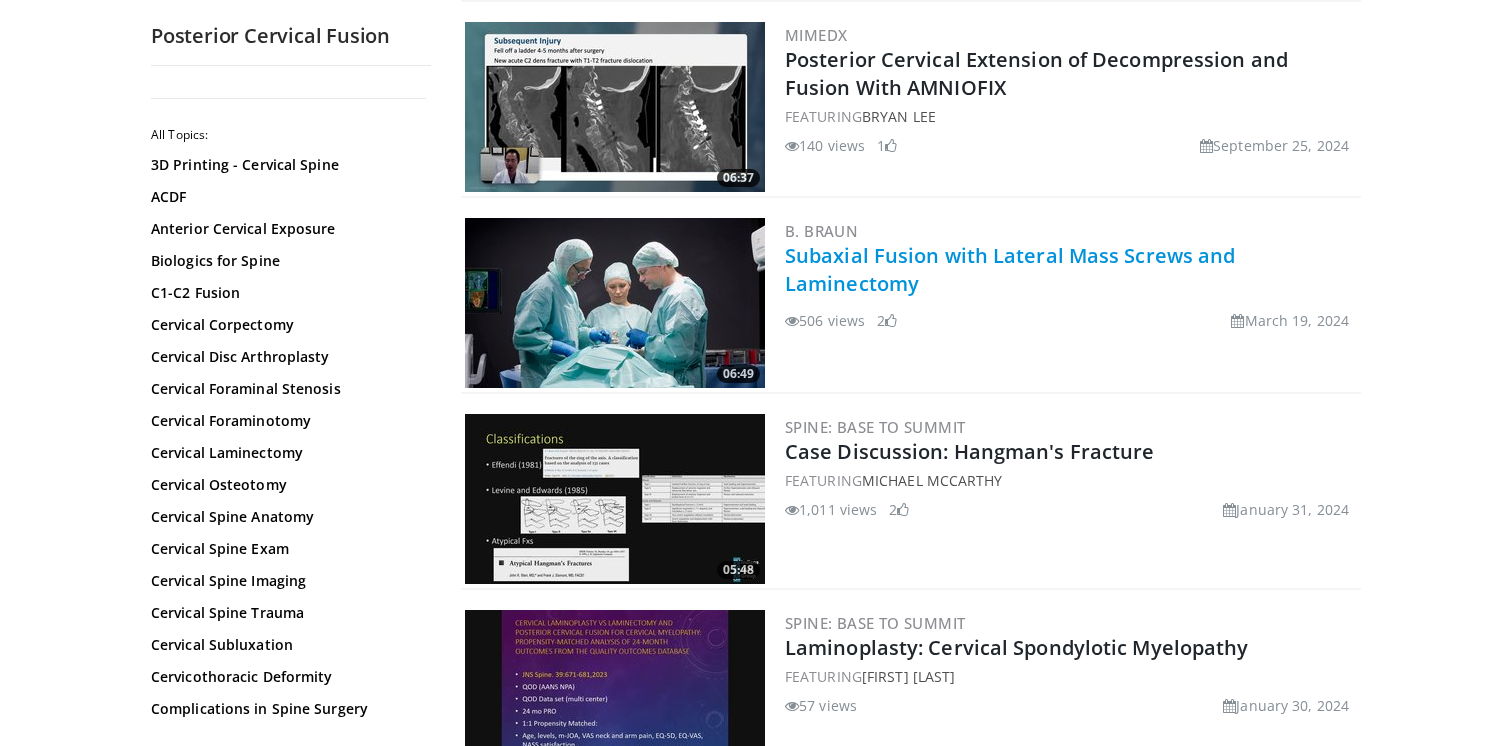click on "Subaxial Fusion with Lateral Mass Screws and Laminectomy" at bounding box center (1010, 269) 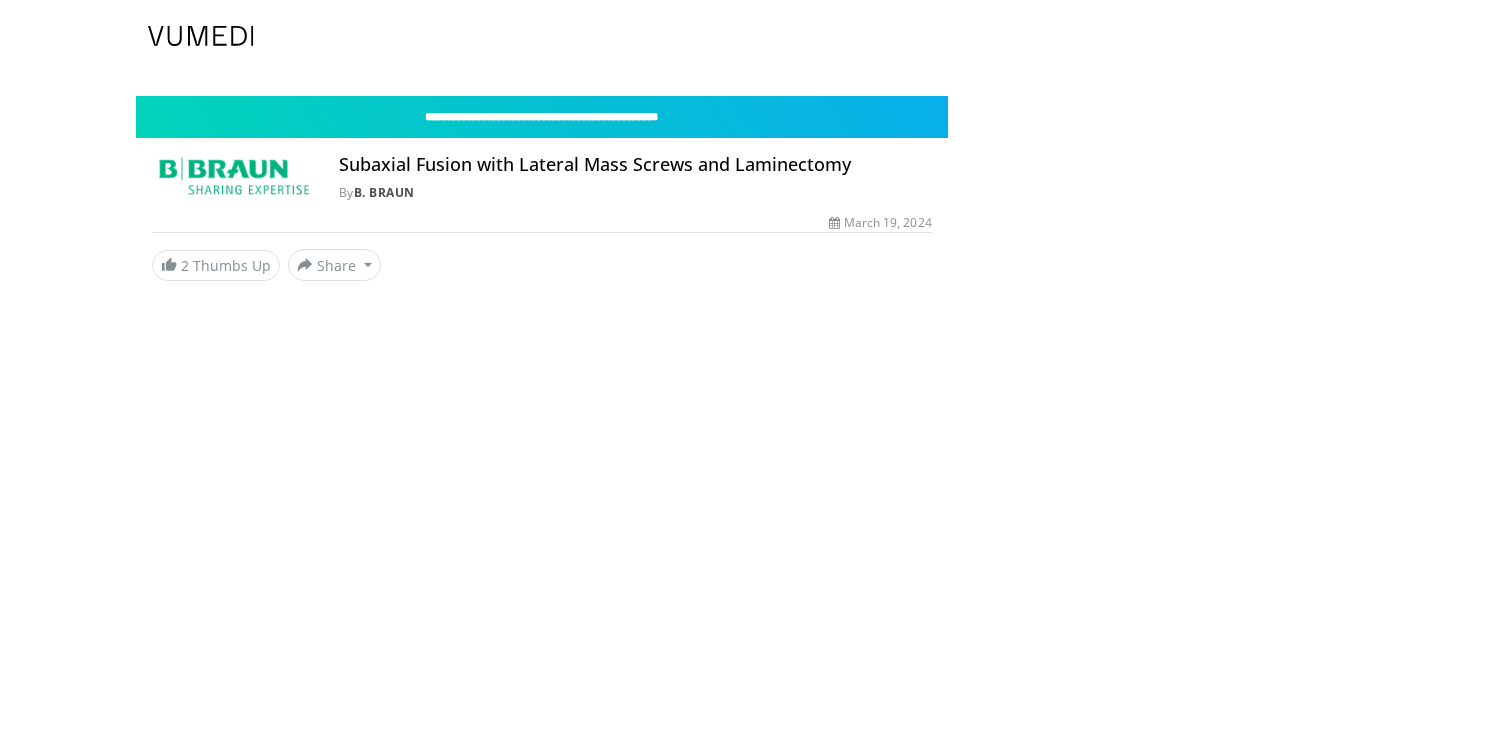 scroll, scrollTop: 0, scrollLeft: 0, axis: both 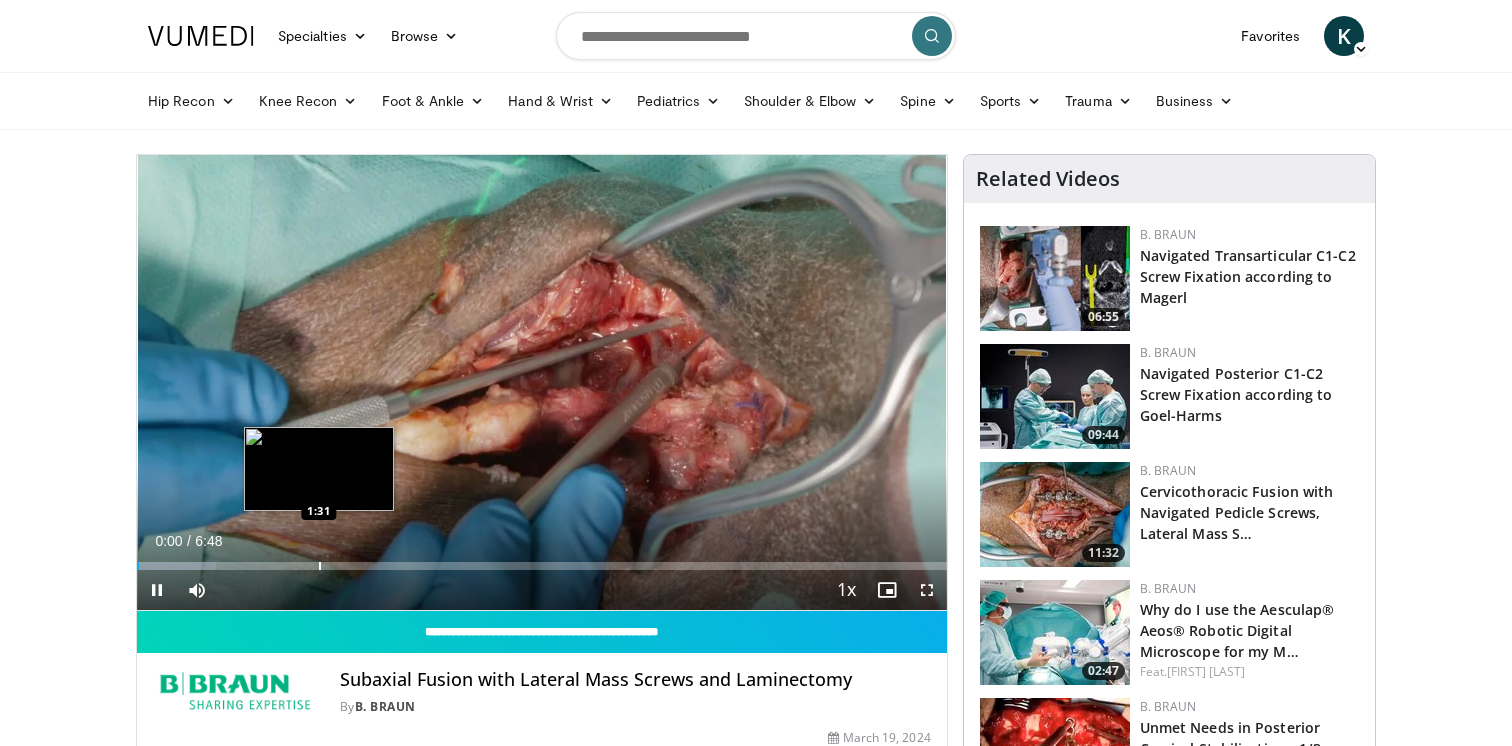 click at bounding box center [320, 566] 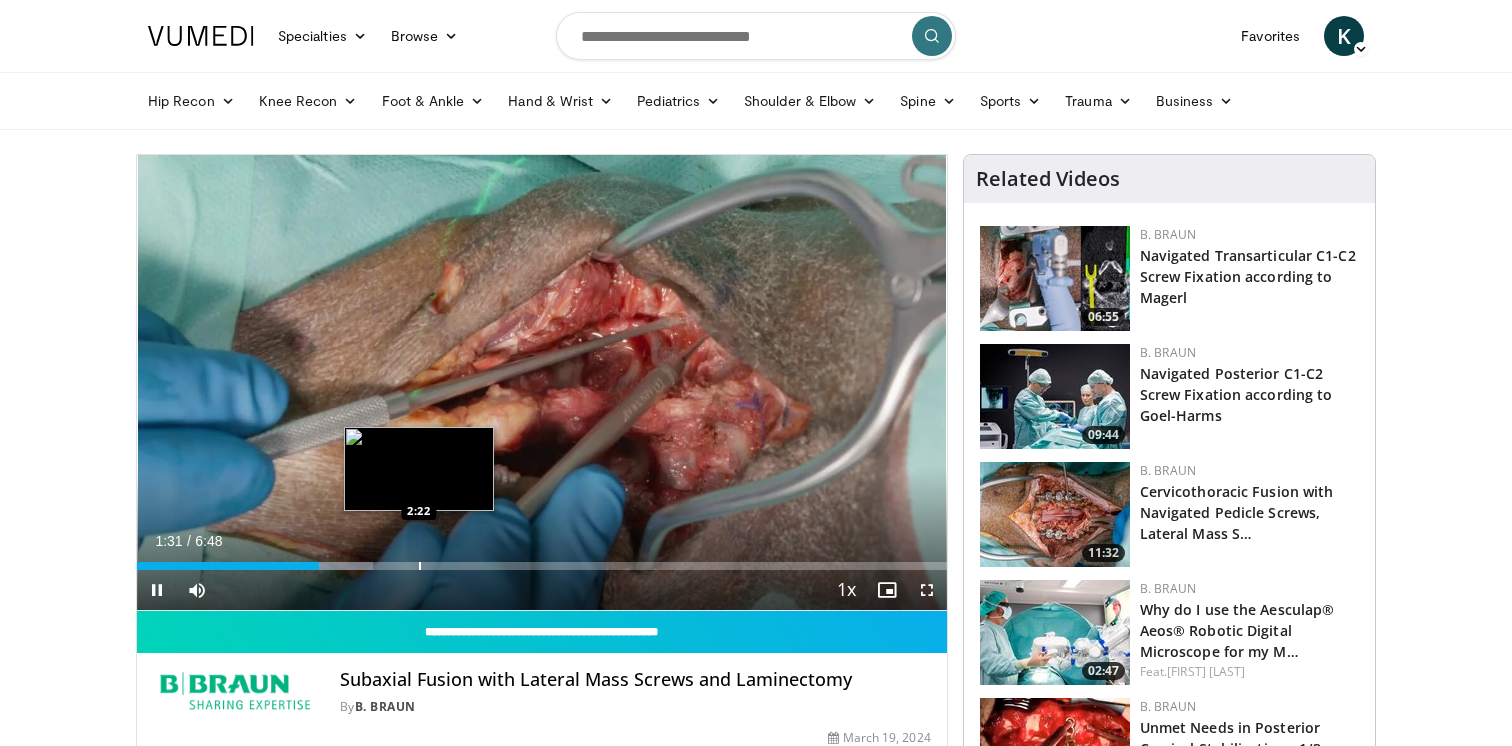 click at bounding box center (420, 566) 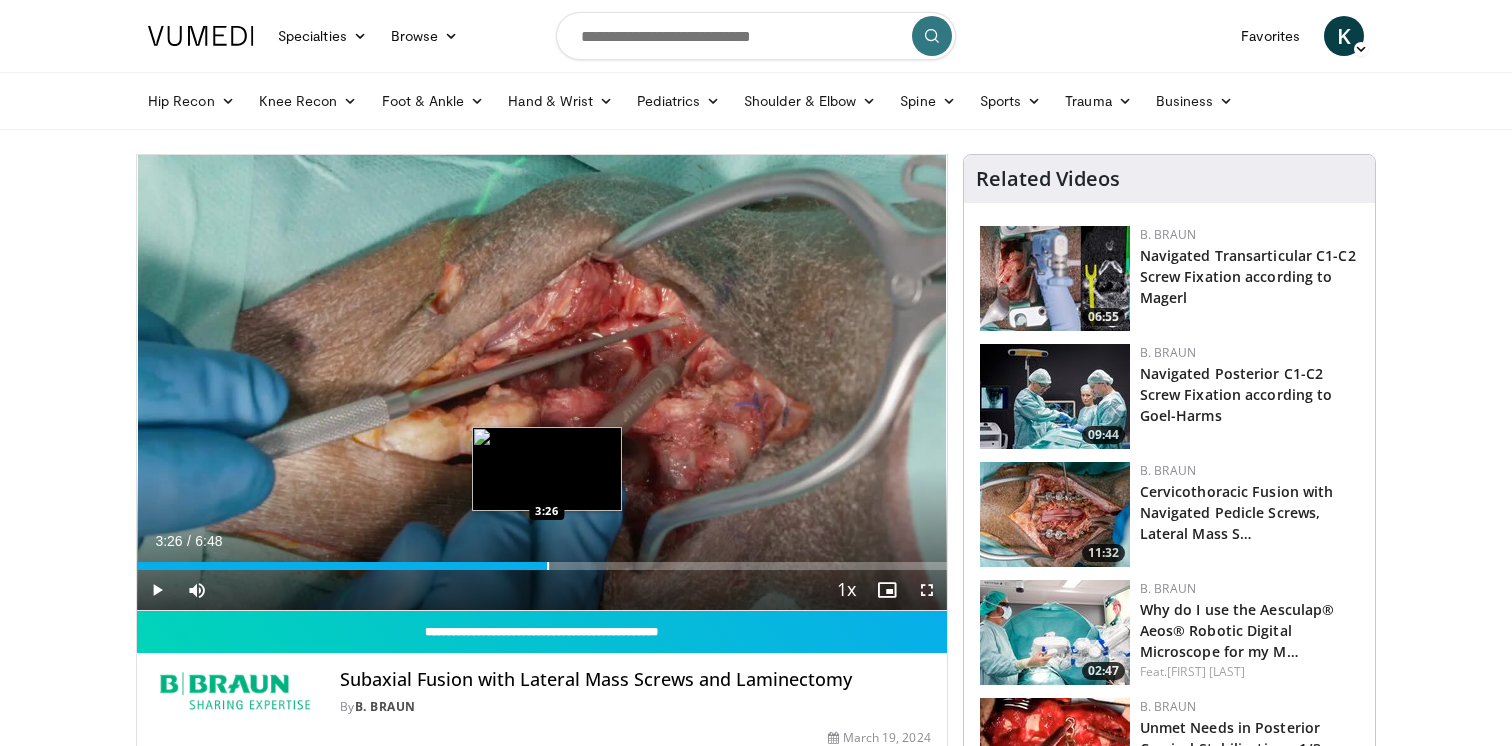 click on "Loaded :  51.03% 3:26 3:26" at bounding box center (542, 560) 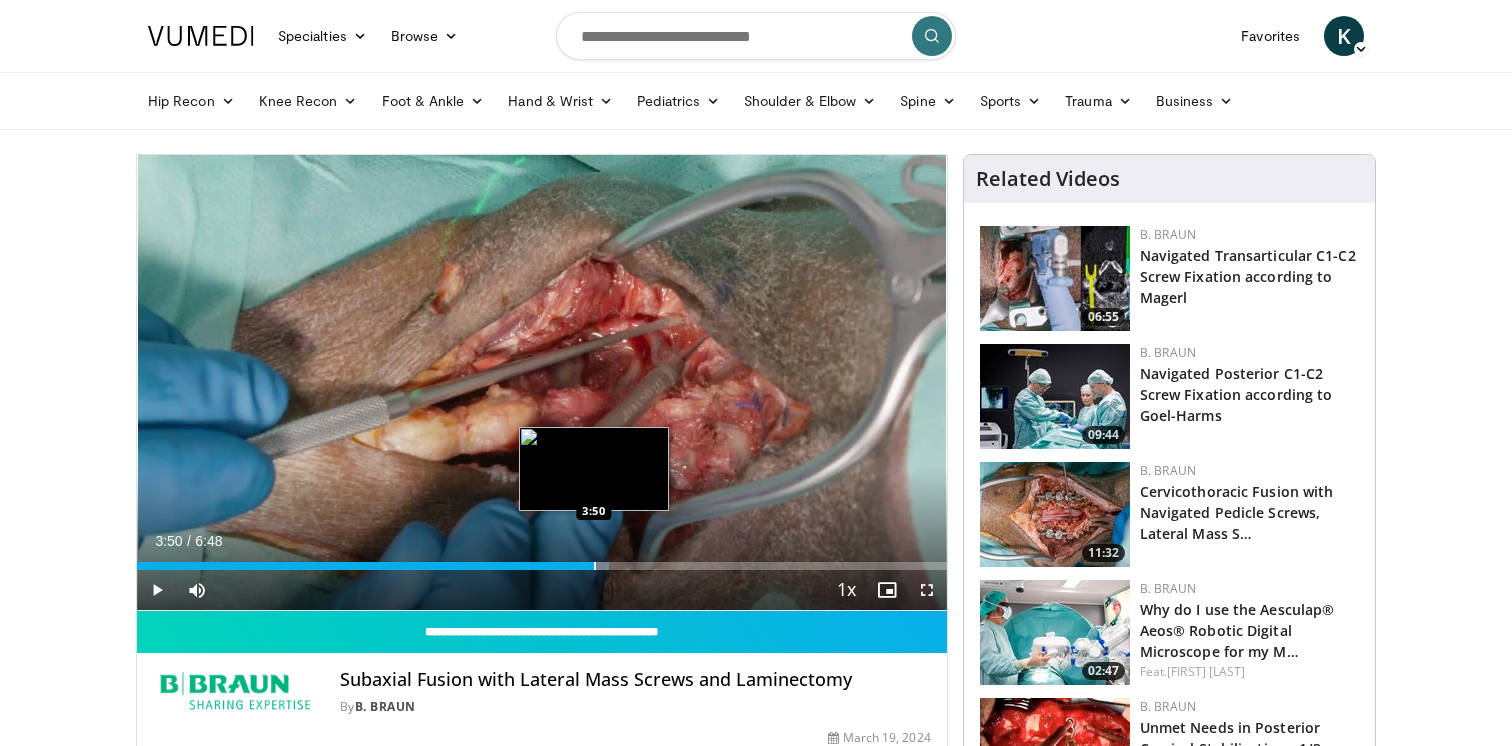 click on "Loaded :  58.32% 3:50 3:50" at bounding box center (542, 560) 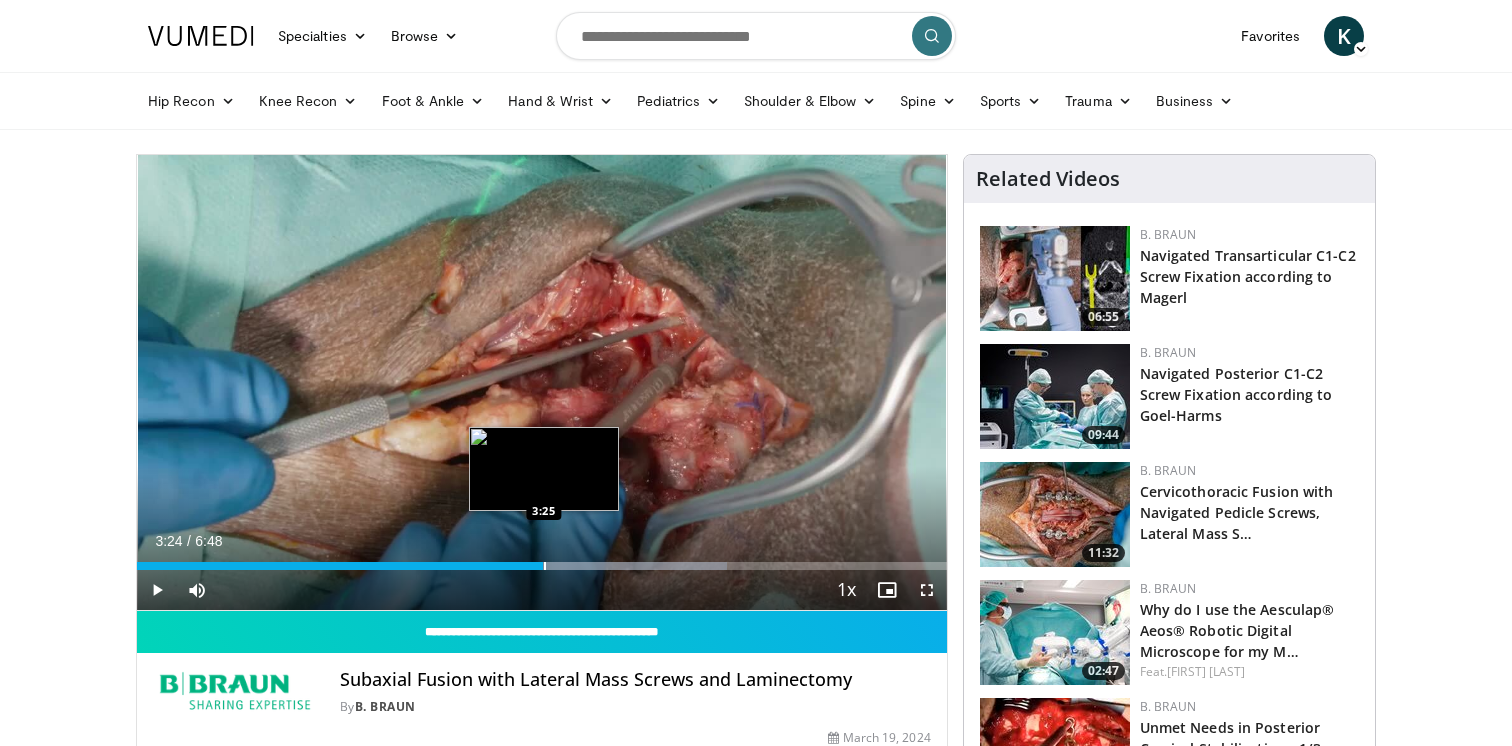 click on "Loaded :  72.91% 3:24 3:25" at bounding box center (542, 566) 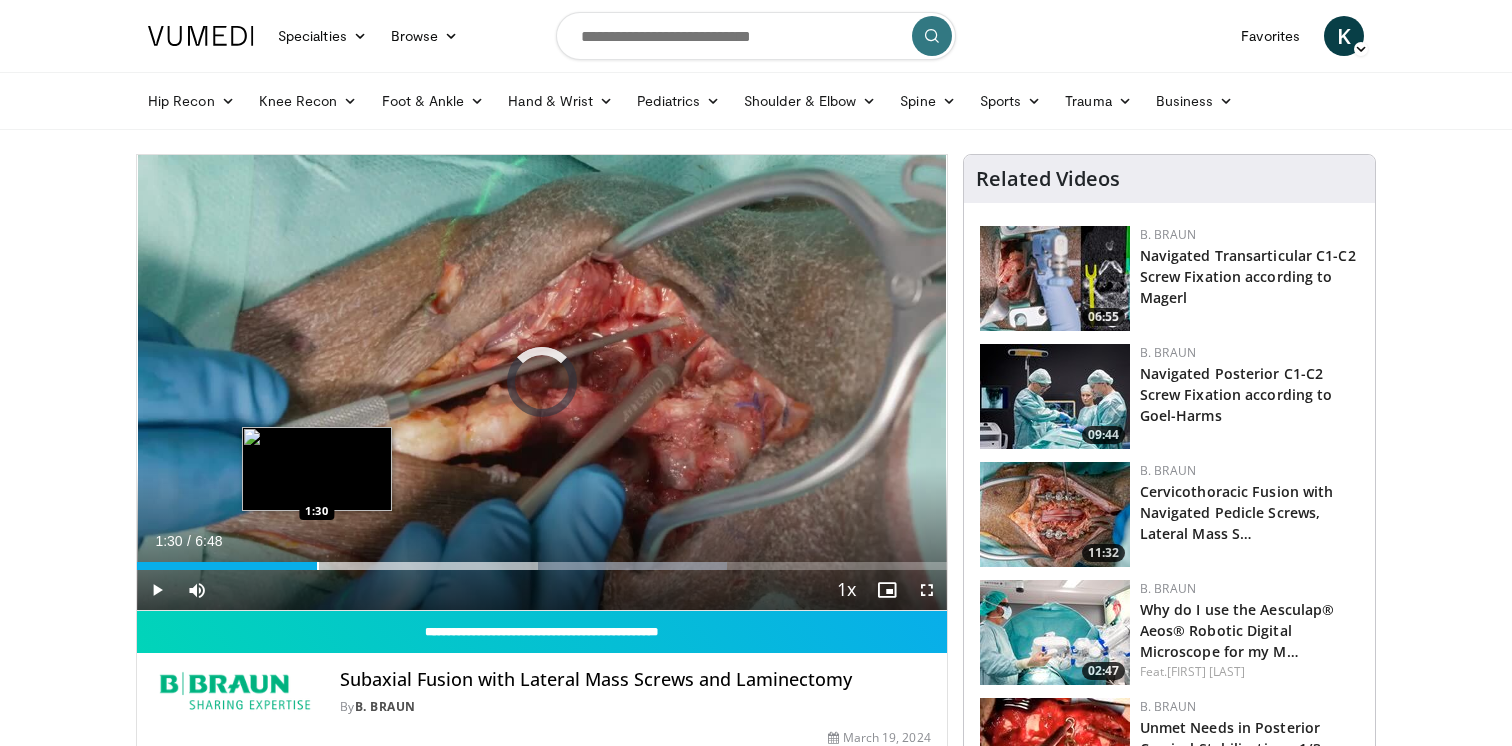 click at bounding box center (318, 566) 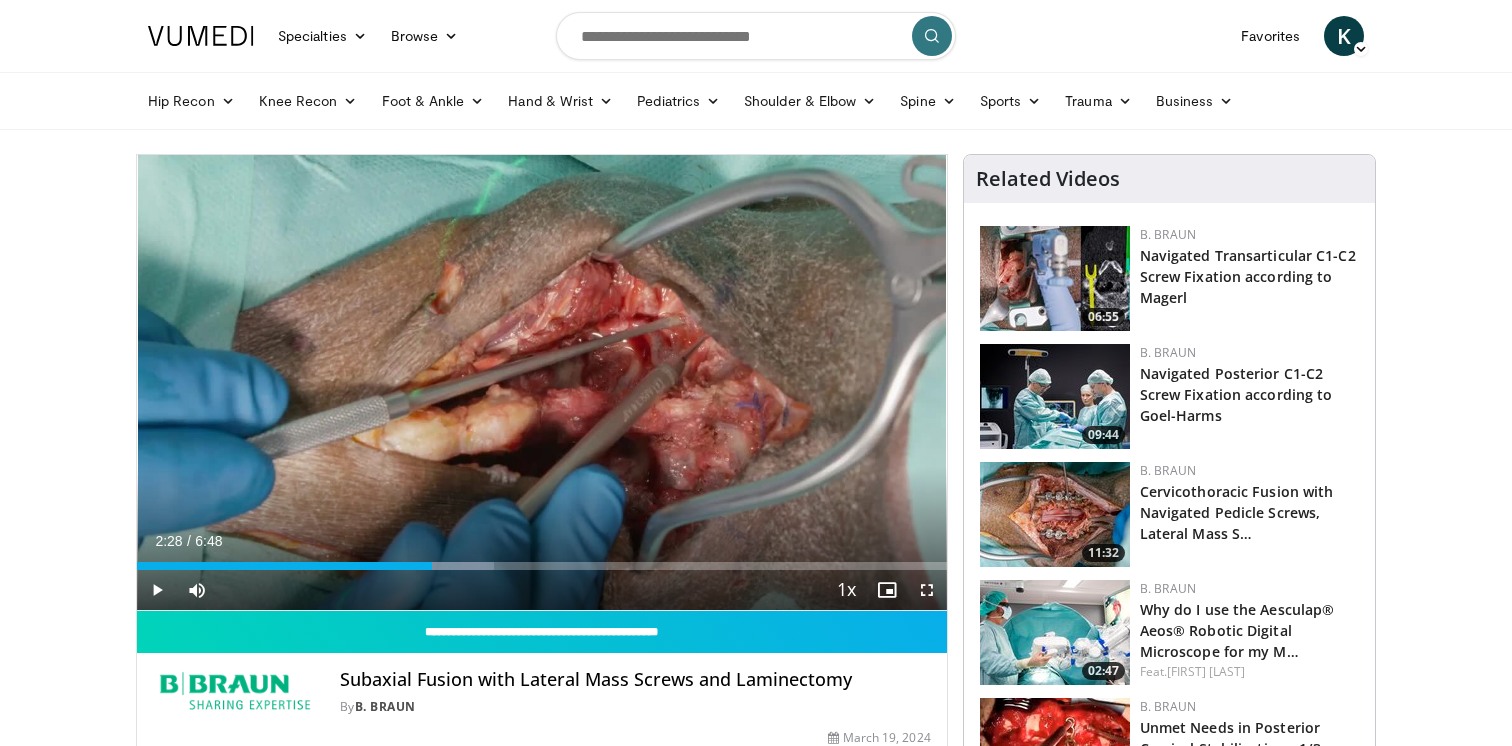 click on "Loaded :  44.11% 2:28 2:28" at bounding box center (542, 566) 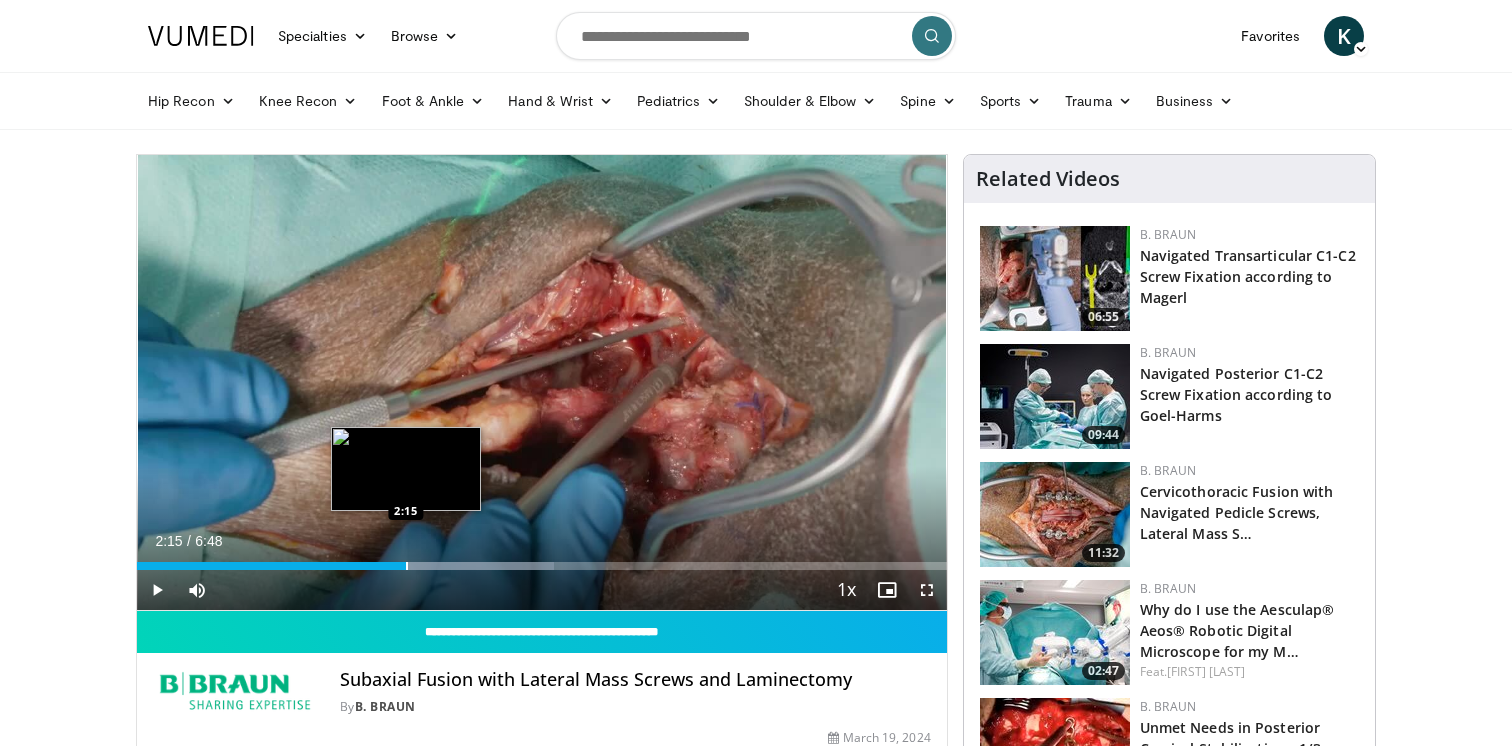 click at bounding box center (407, 566) 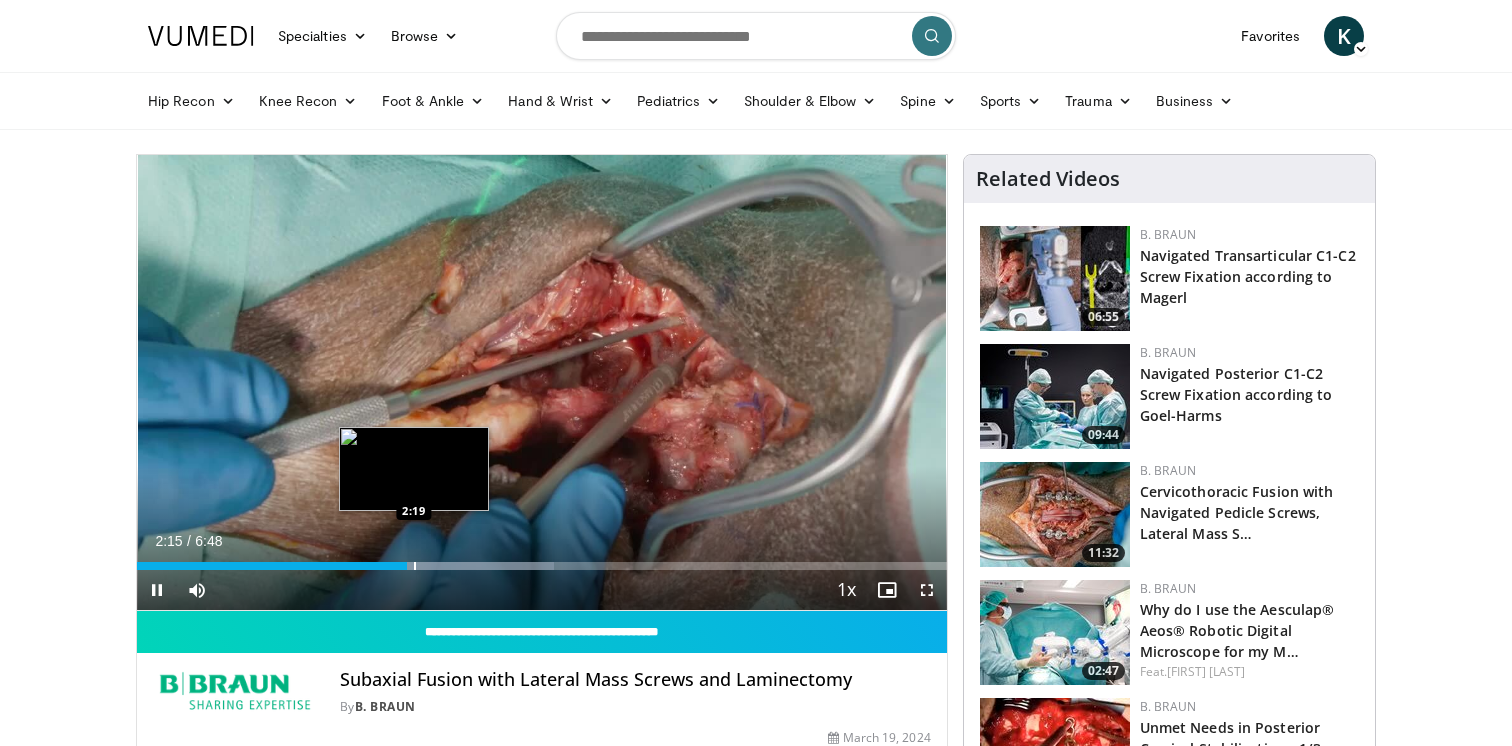 click at bounding box center [415, 566] 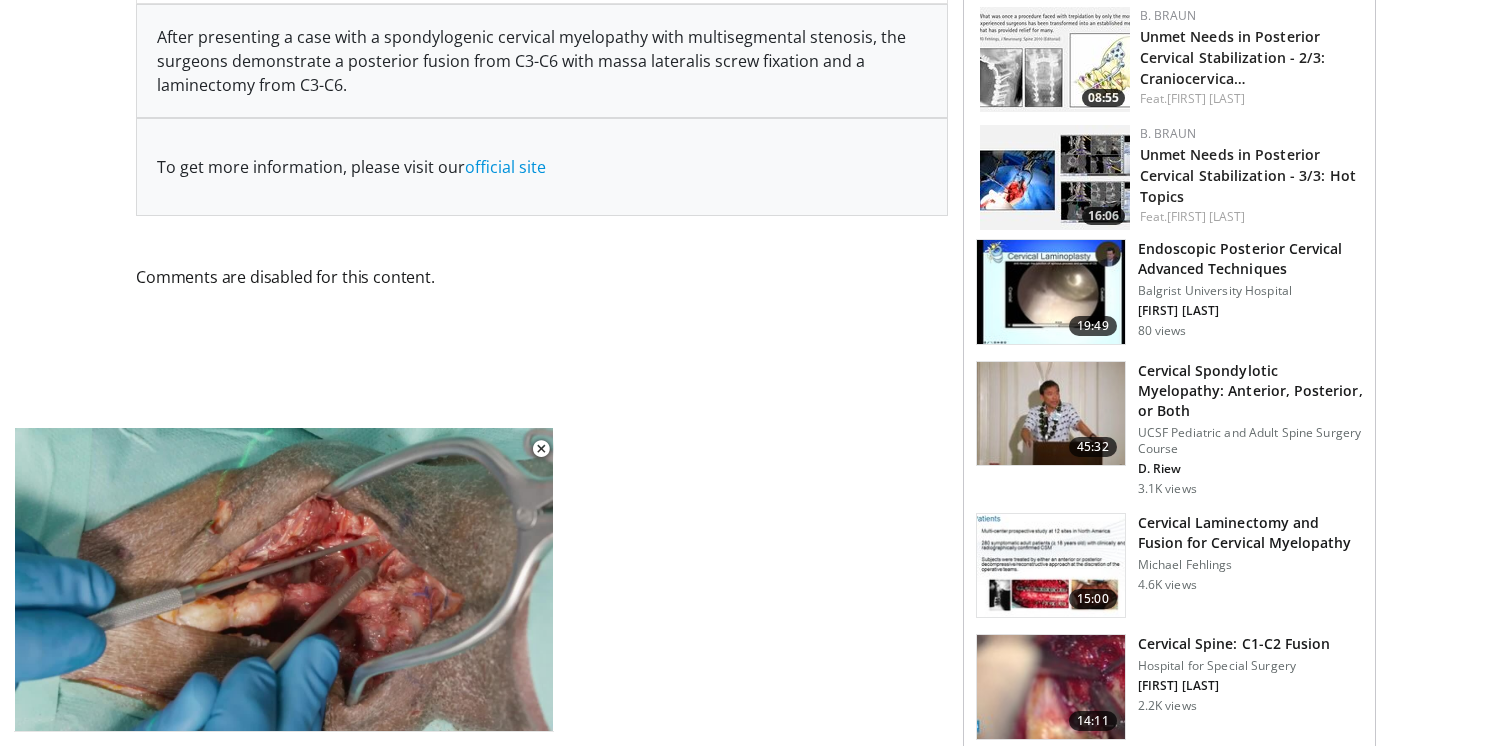 scroll, scrollTop: 0, scrollLeft: 0, axis: both 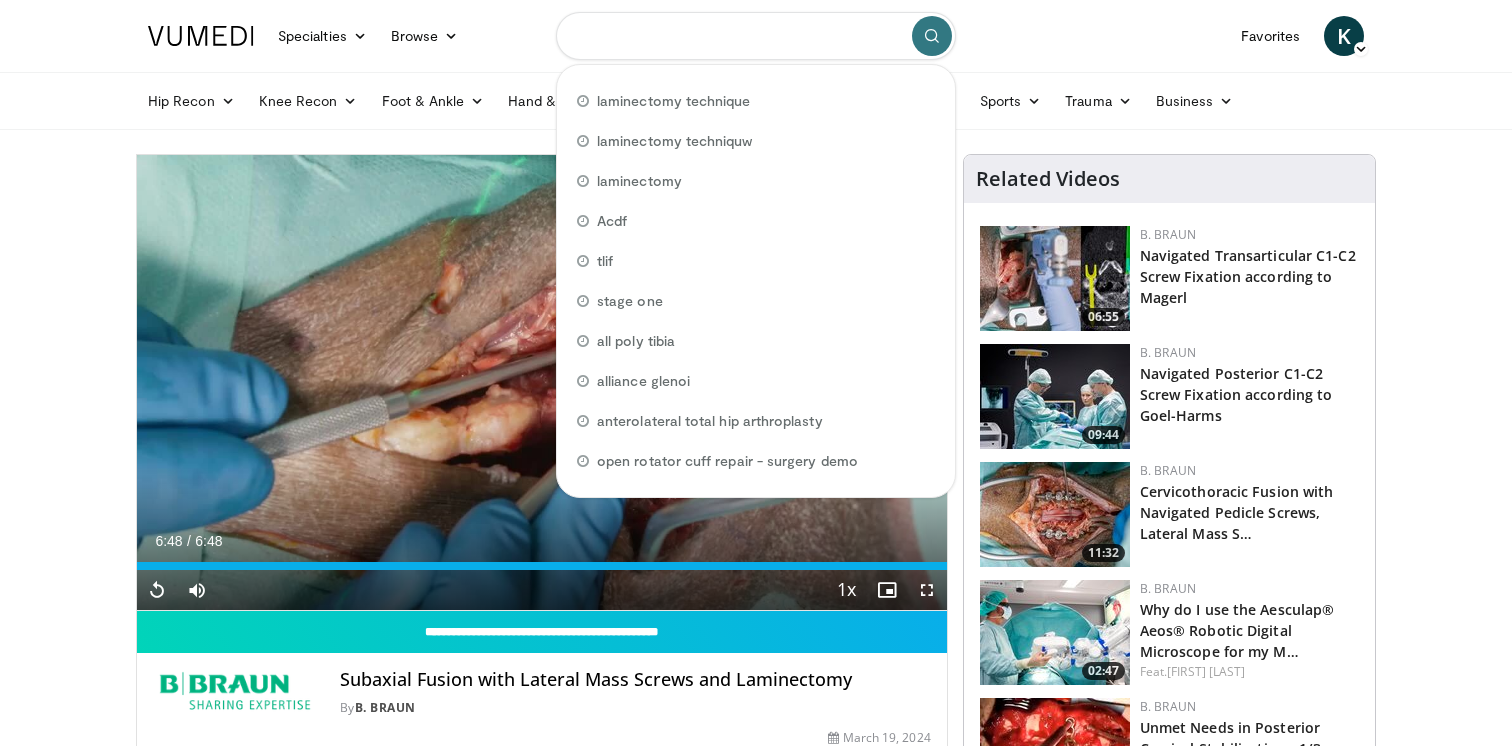 click at bounding box center [756, 36] 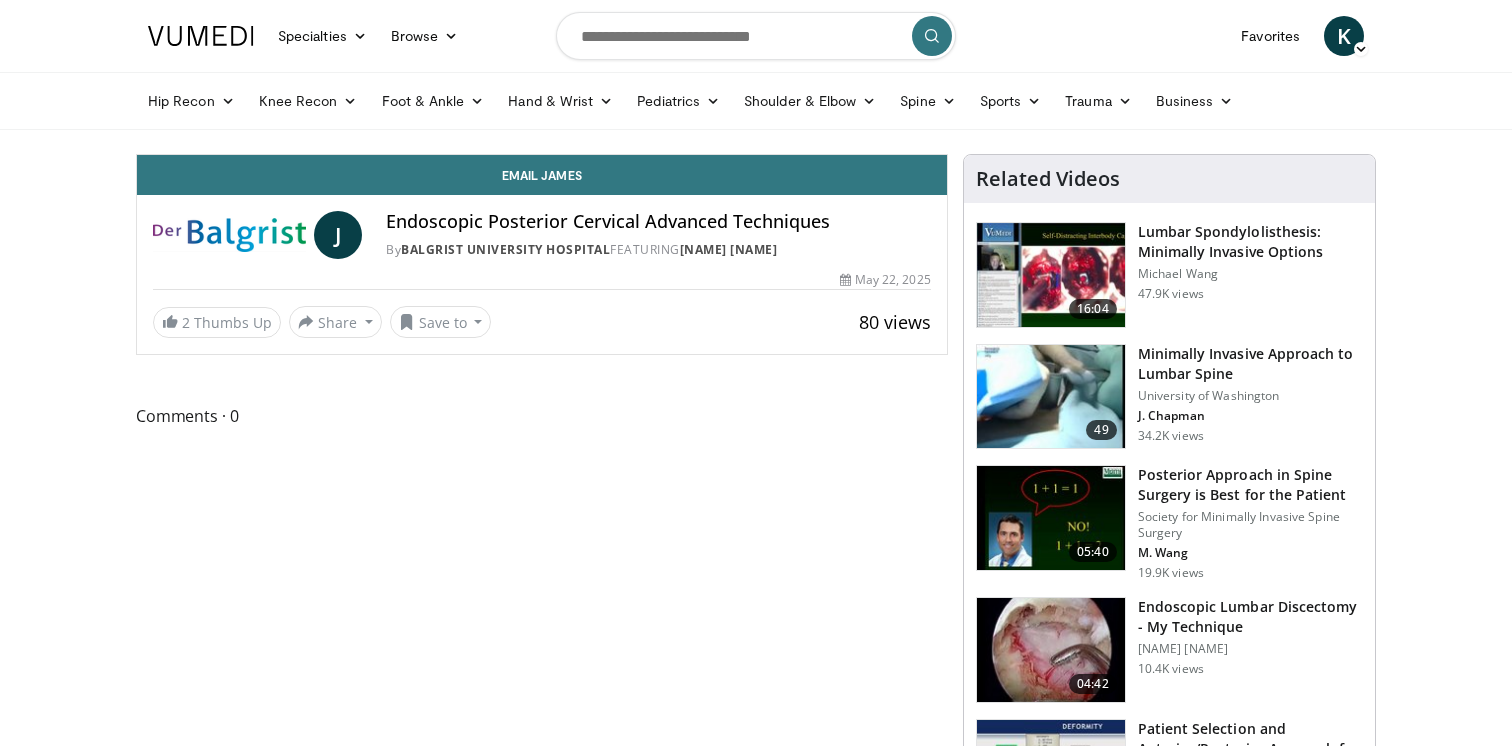 scroll, scrollTop: 0, scrollLeft: 0, axis: both 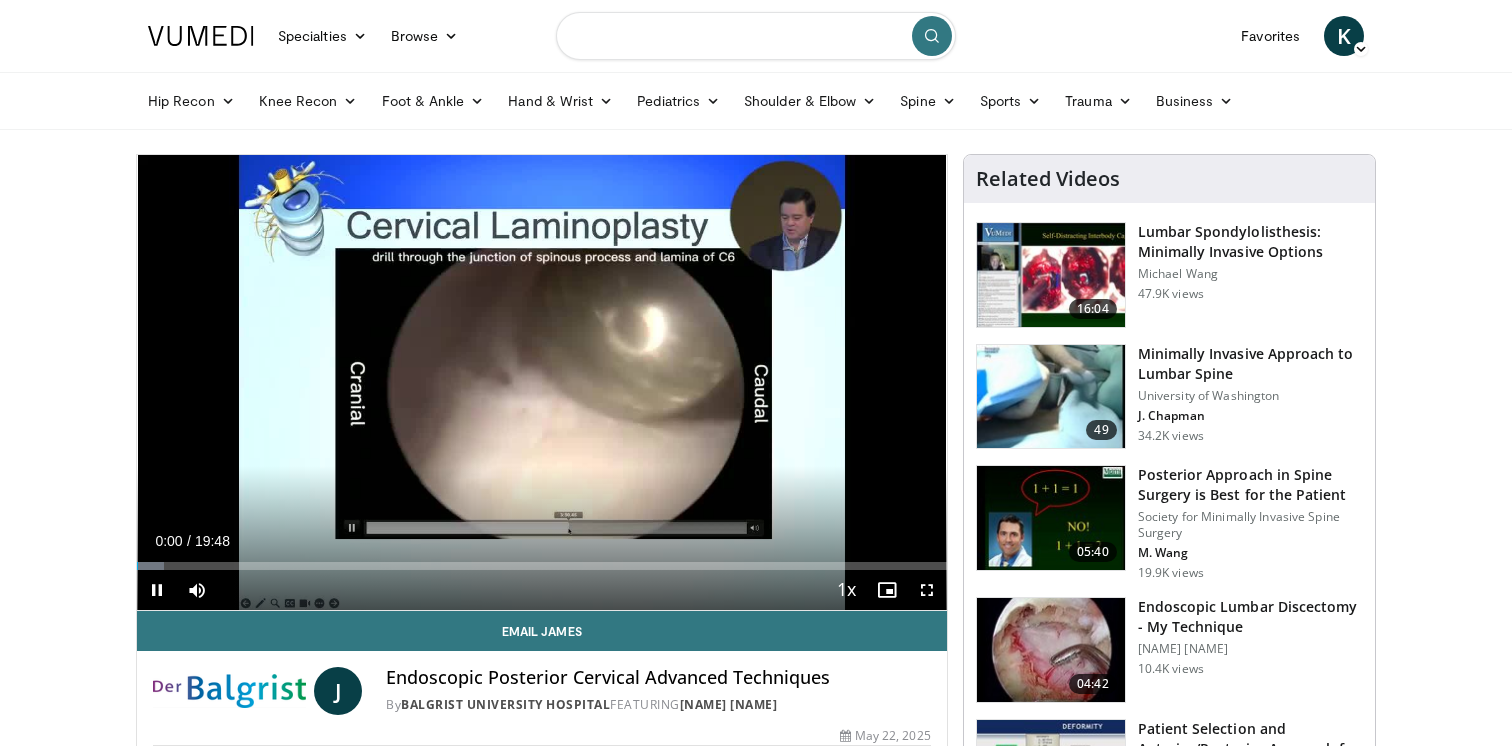 click at bounding box center [756, 36] 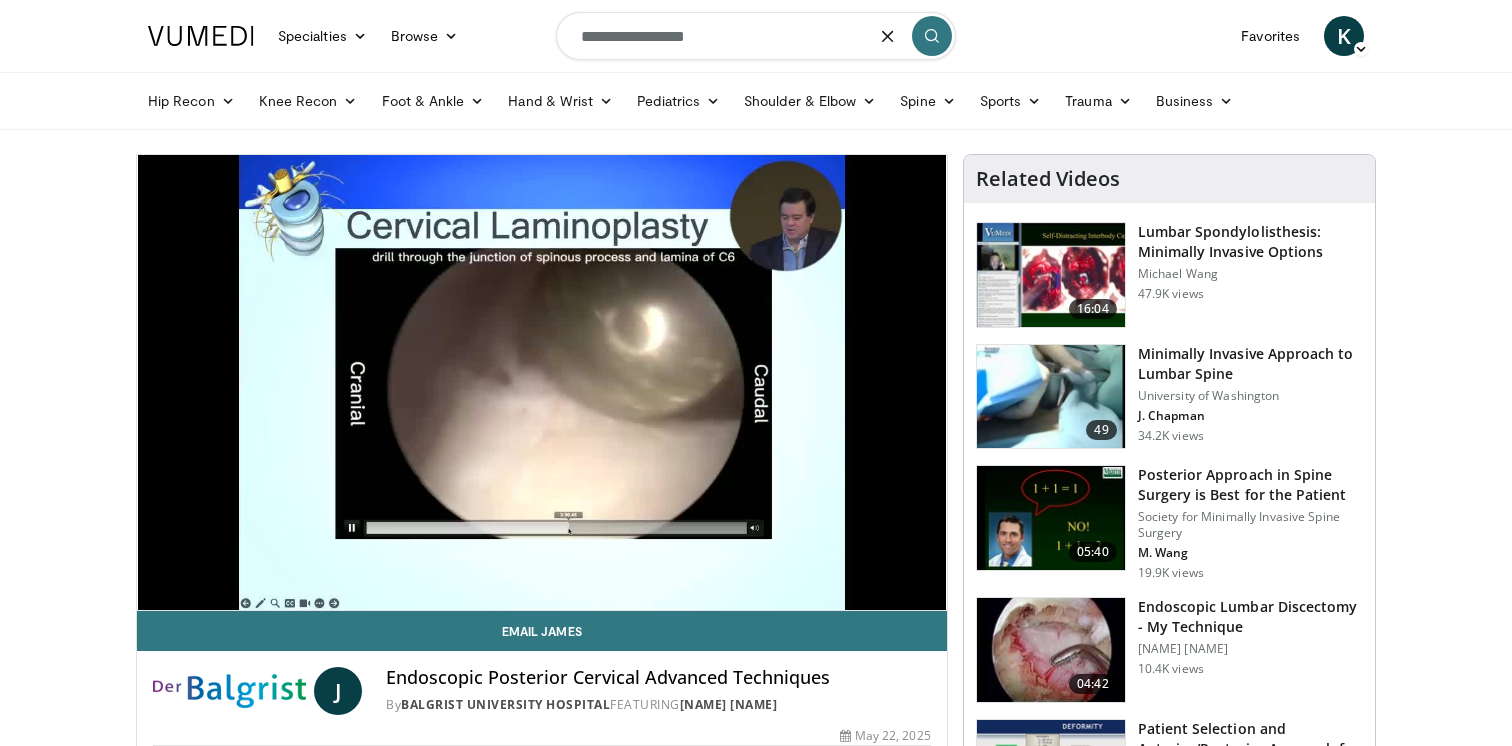type on "**********" 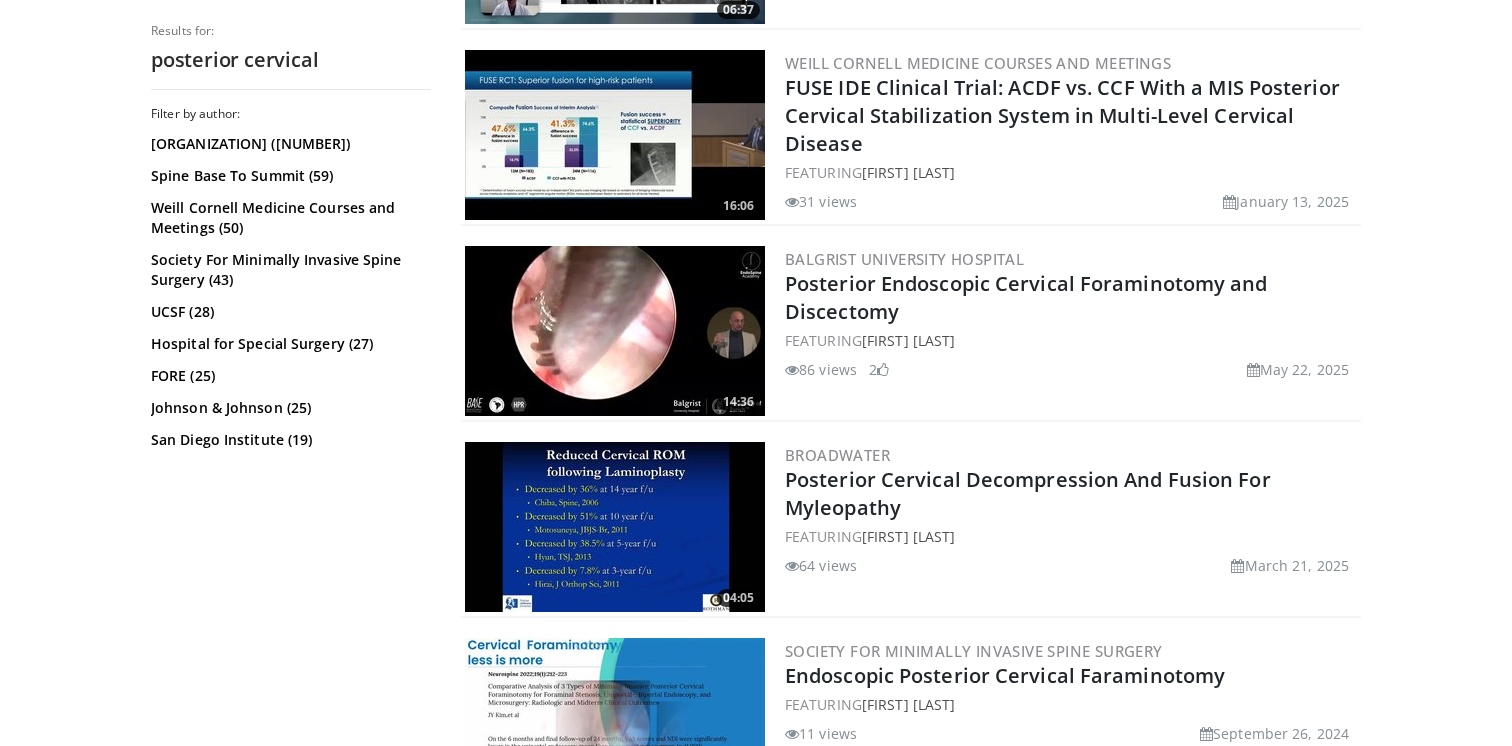 scroll, scrollTop: 991, scrollLeft: 0, axis: vertical 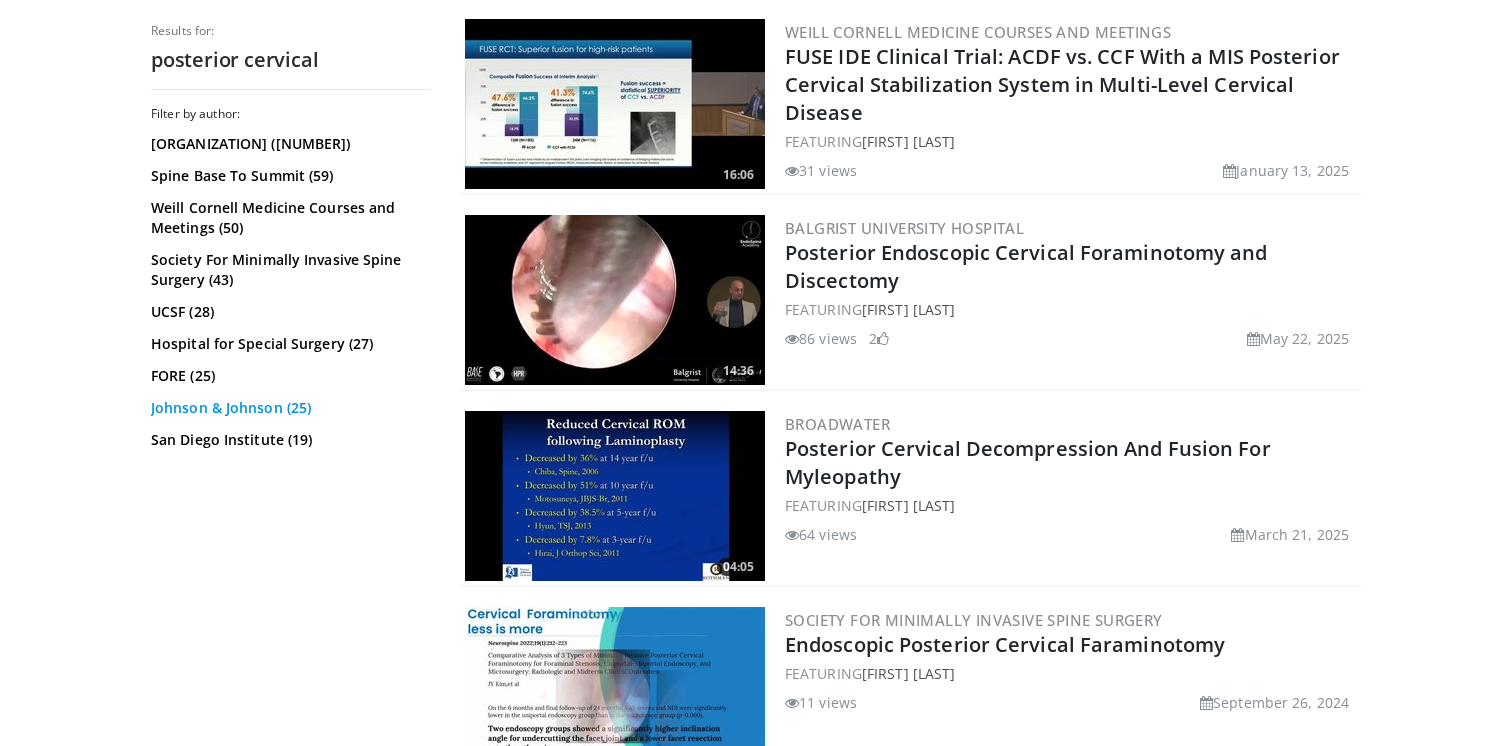 click on "Johnson & Johnson (25)" at bounding box center [288, 408] 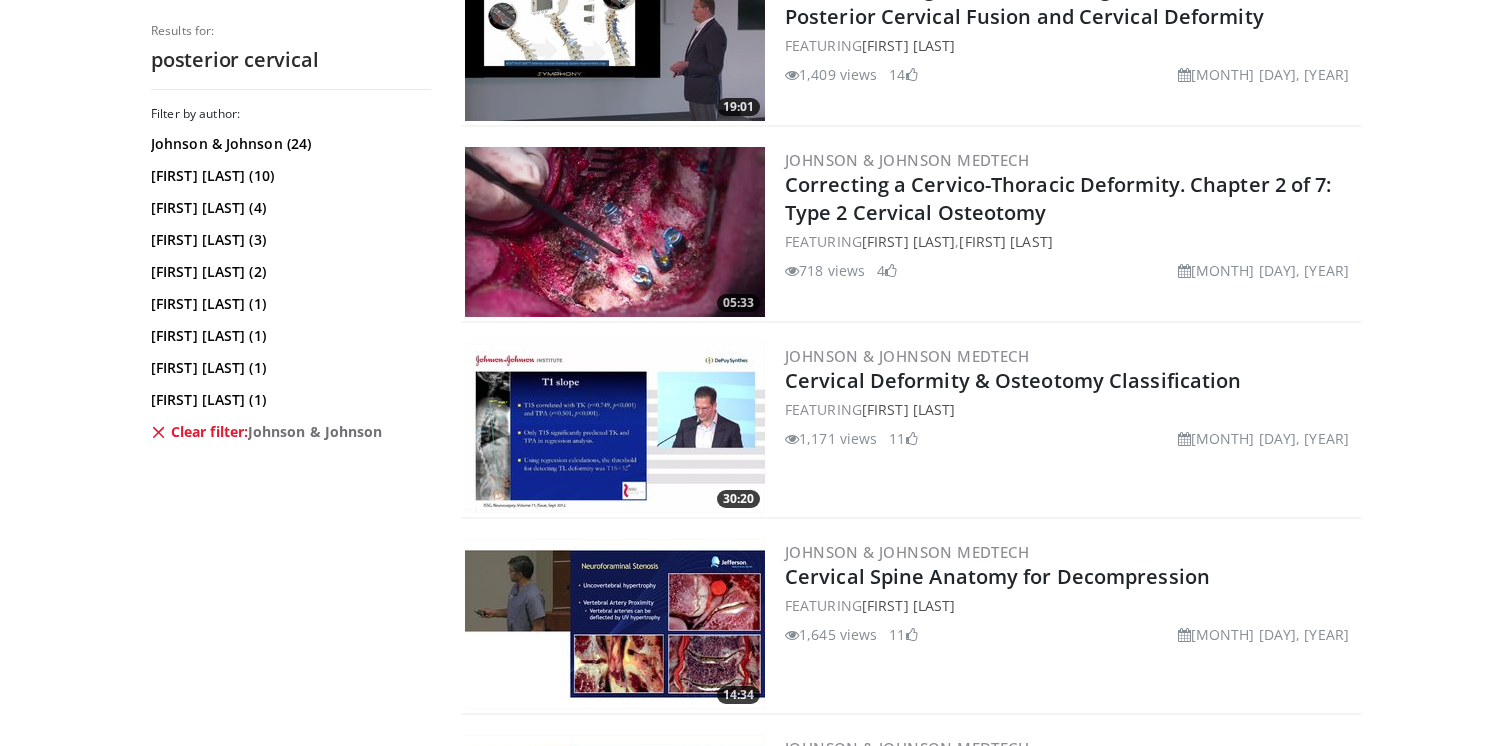 scroll, scrollTop: 0, scrollLeft: 0, axis: both 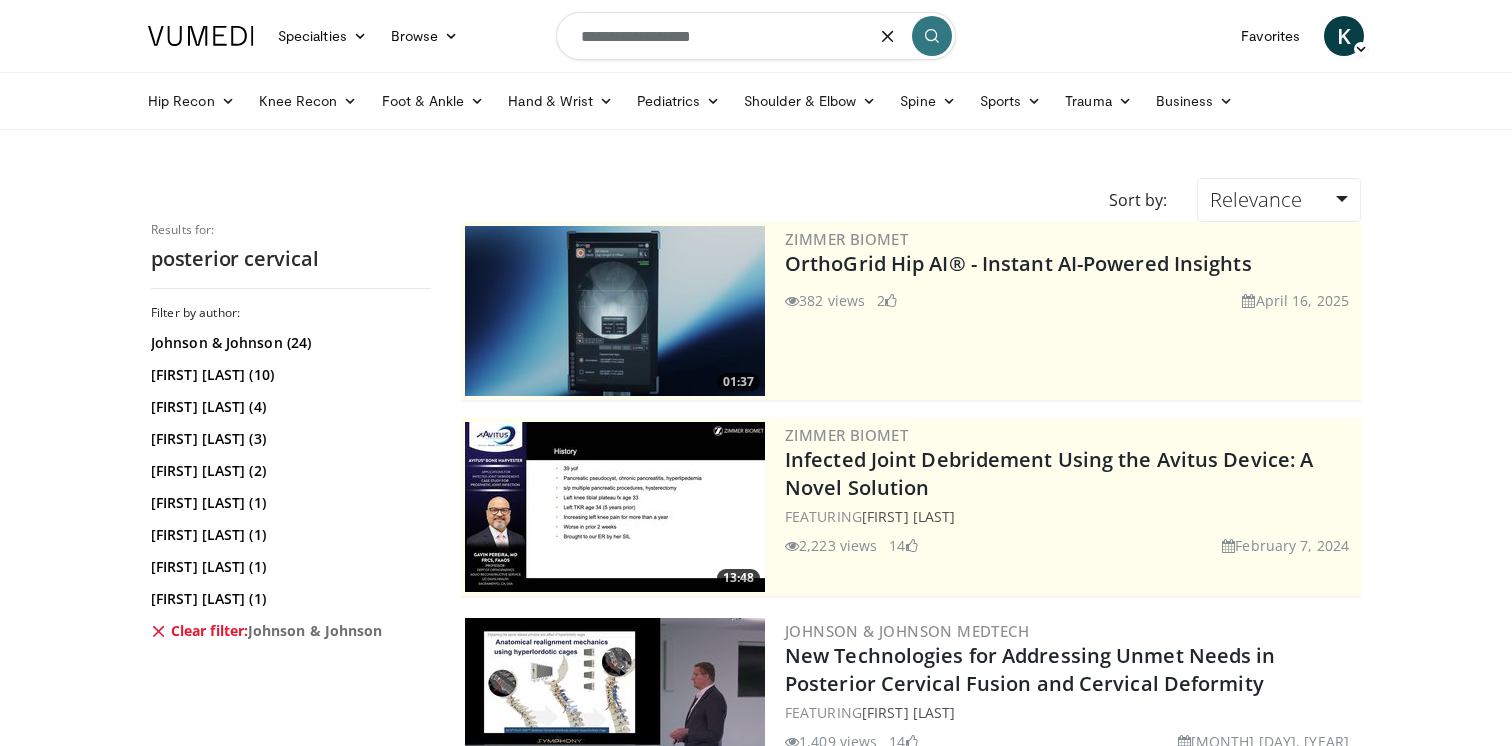 click on "**********" at bounding box center (756, 36) 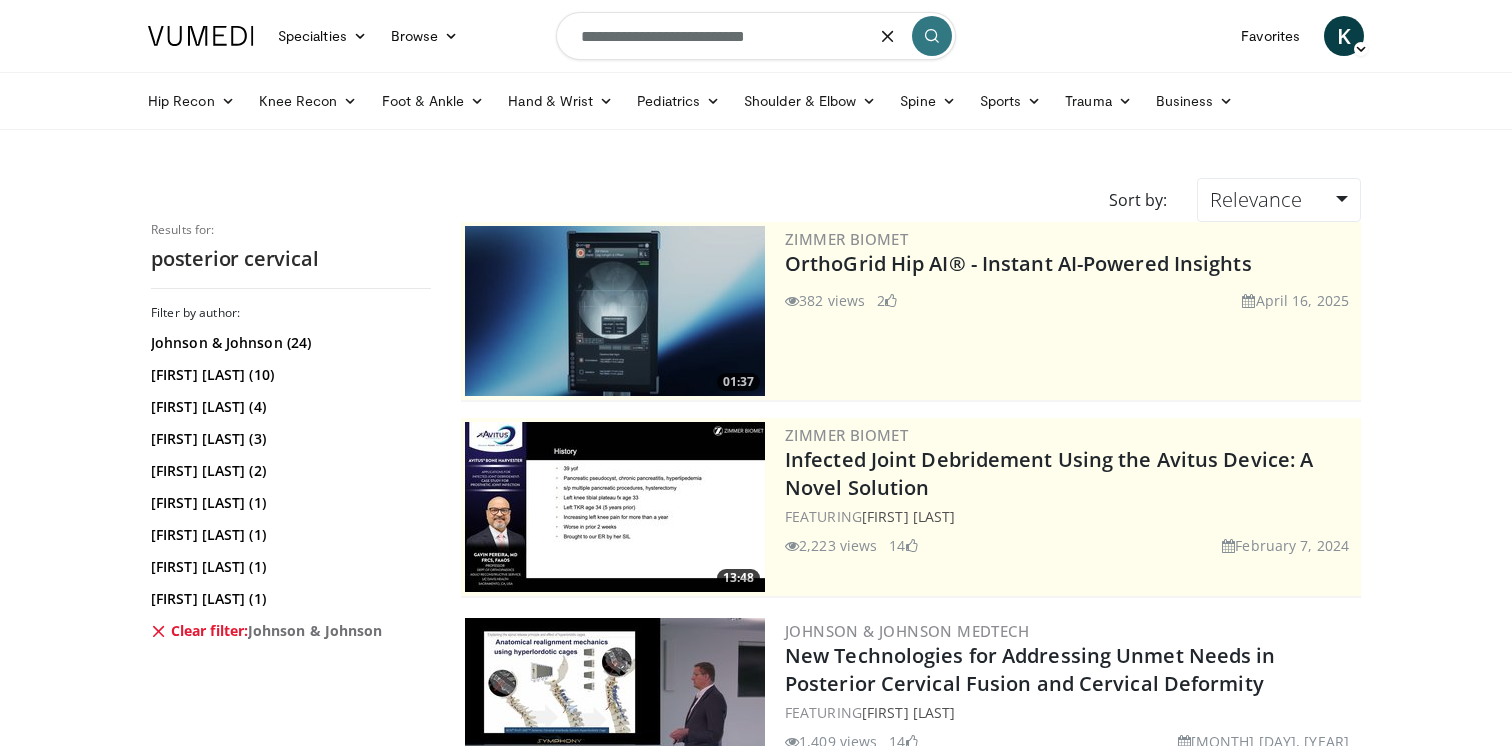 type on "**********" 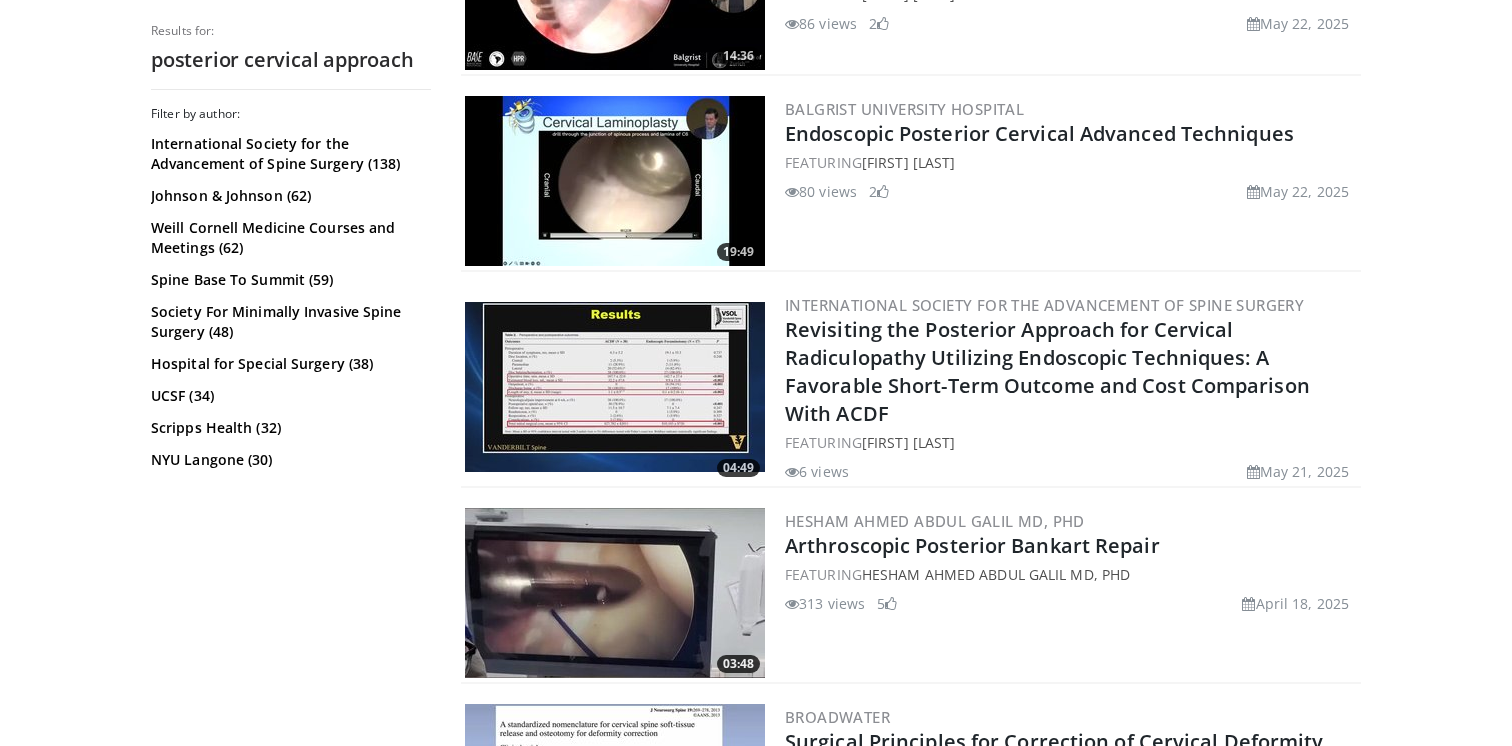 scroll, scrollTop: 0, scrollLeft: 0, axis: both 